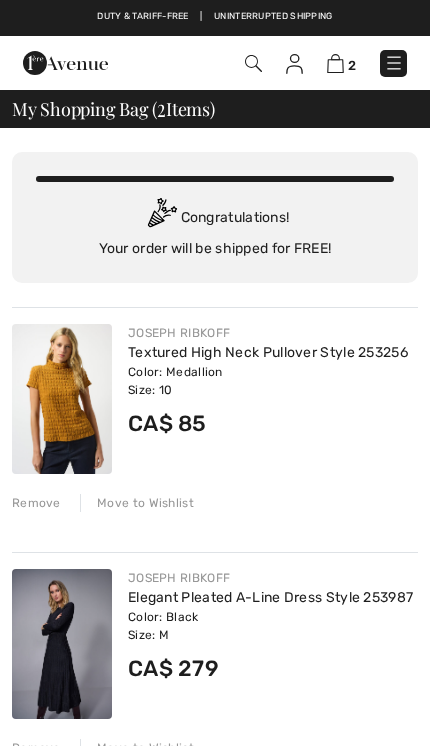 scroll, scrollTop: 0, scrollLeft: 0, axis: both 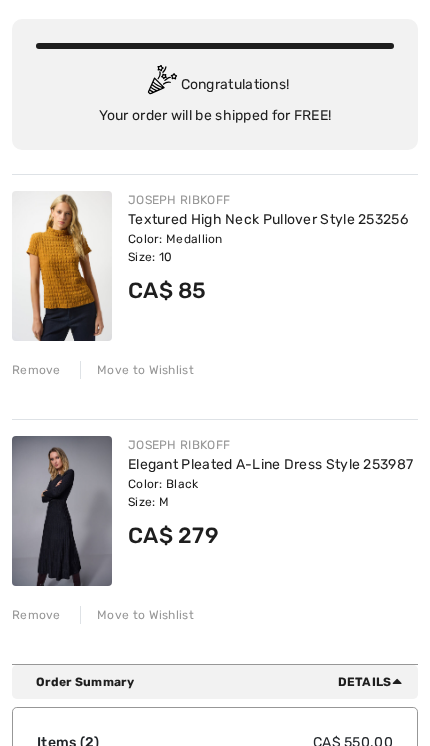 click at bounding box center (62, 511) 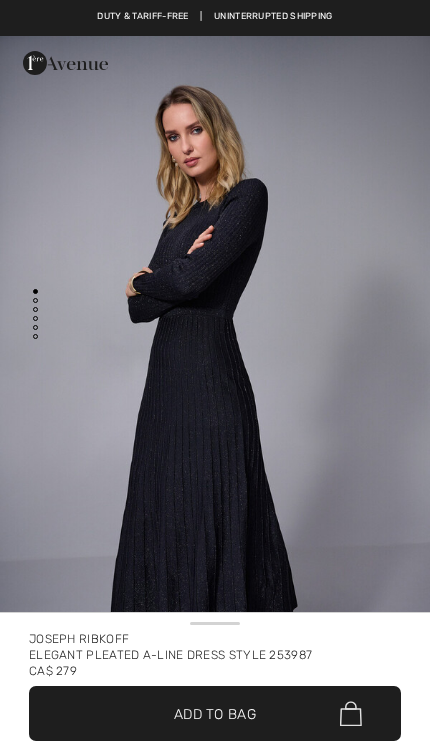 scroll, scrollTop: 0, scrollLeft: 0, axis: both 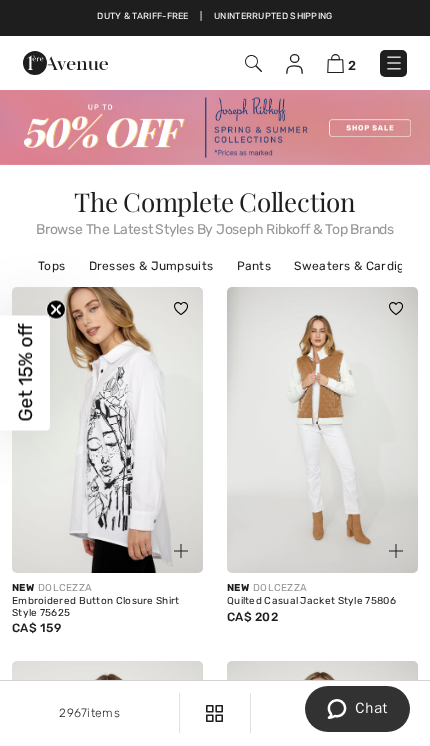 click at bounding box center (394, 63) 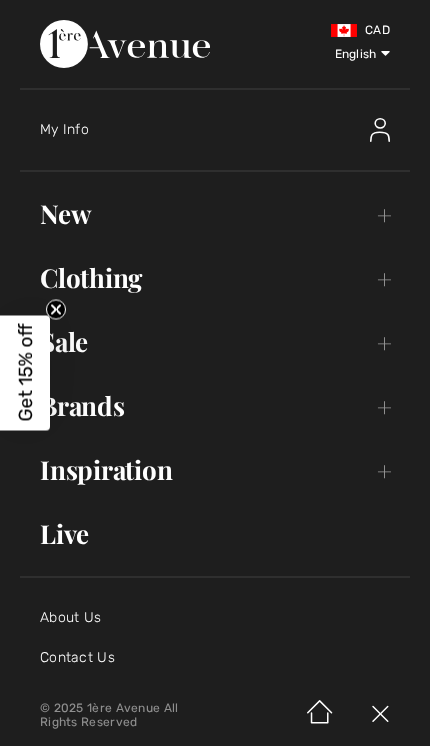click on "Clothing Toggle submenu" at bounding box center (215, 278) 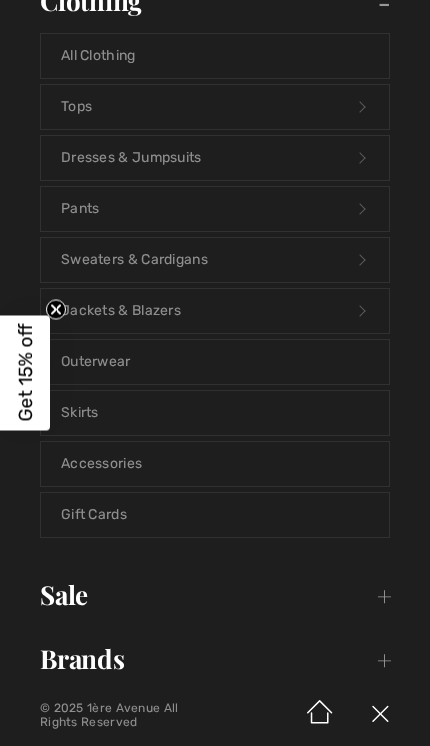 scroll, scrollTop: 280, scrollLeft: 0, axis: vertical 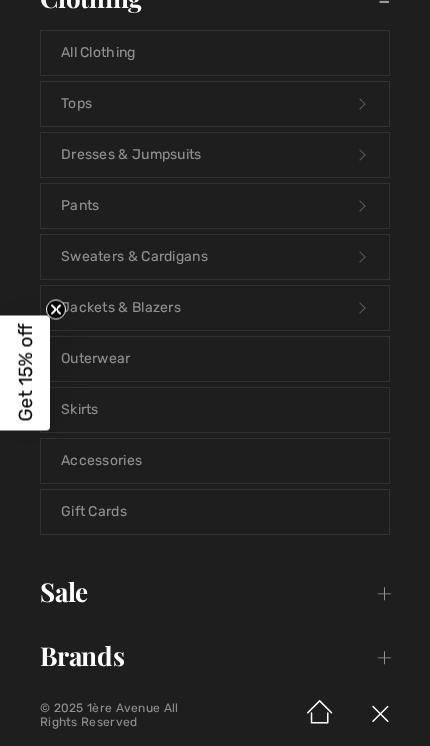 click on "Skirts" at bounding box center (215, 410) 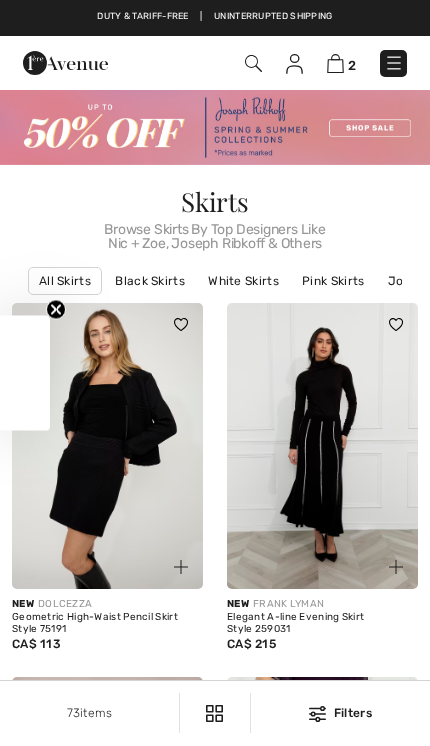 scroll, scrollTop: 0, scrollLeft: 0, axis: both 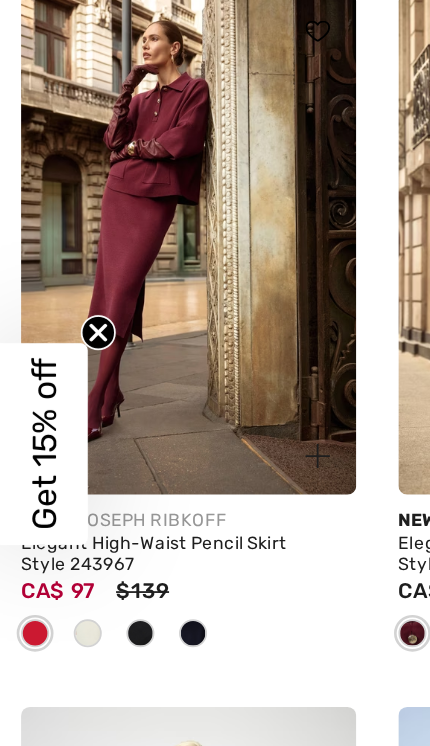 click at bounding box center [110, 481] 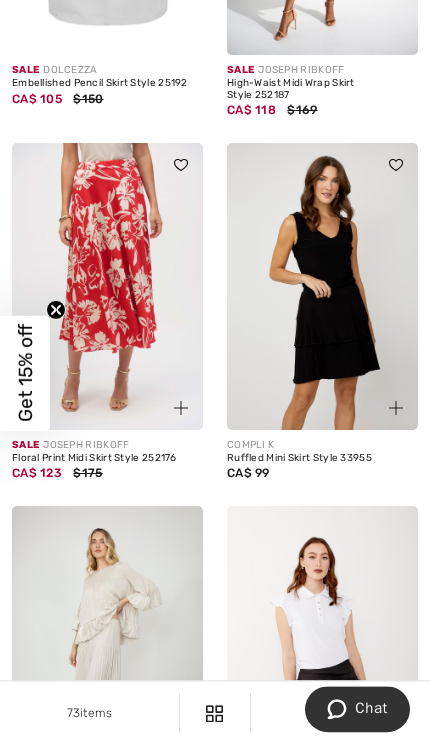 scroll, scrollTop: 5761, scrollLeft: 0, axis: vertical 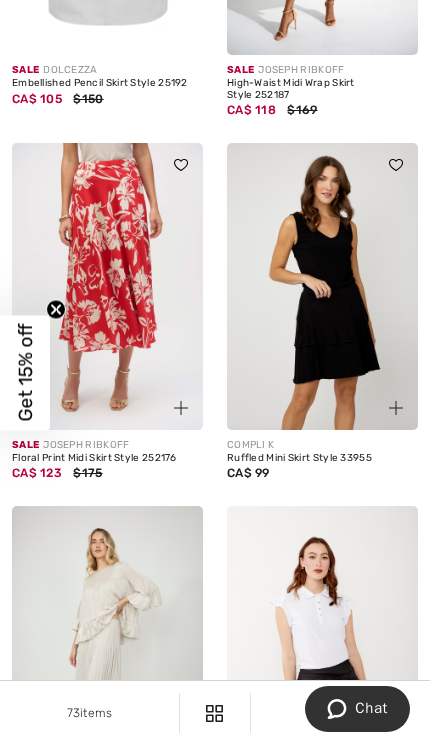 click at bounding box center [107, 286] 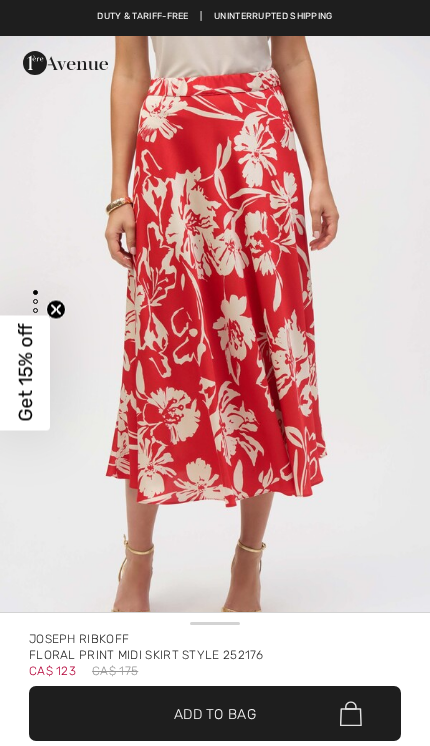scroll, scrollTop: 0, scrollLeft: 0, axis: both 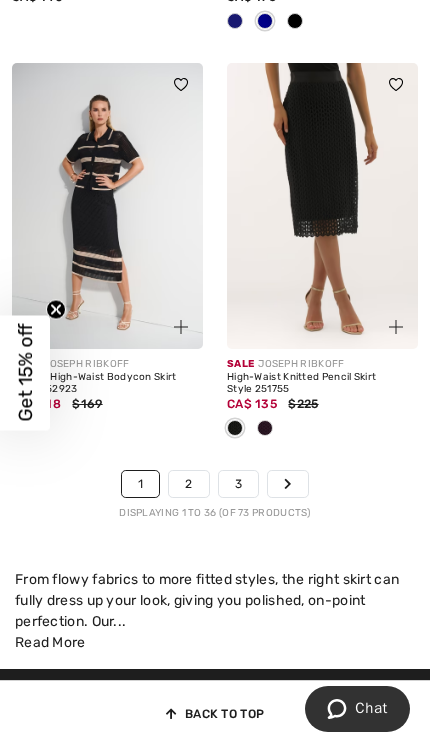 click on "2" at bounding box center (188, 484) 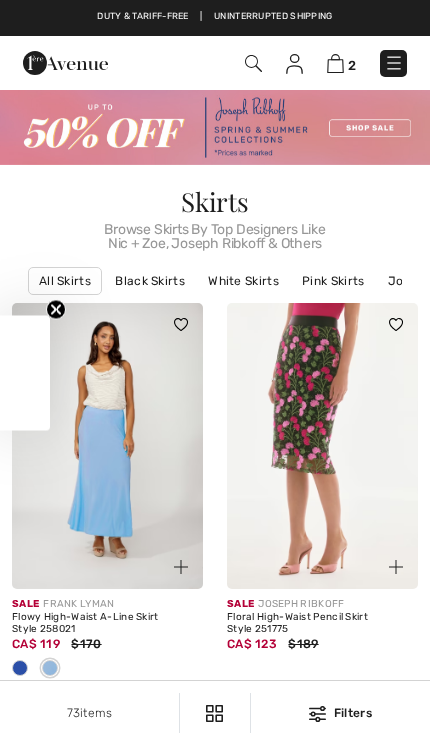 scroll, scrollTop: 0, scrollLeft: 0, axis: both 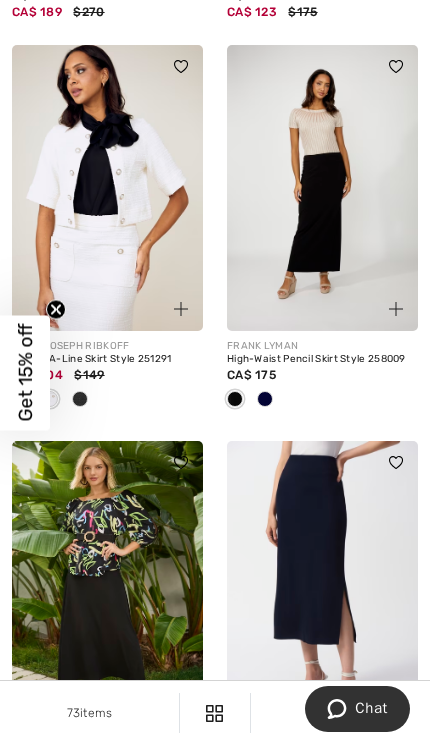 click at bounding box center [265, 399] 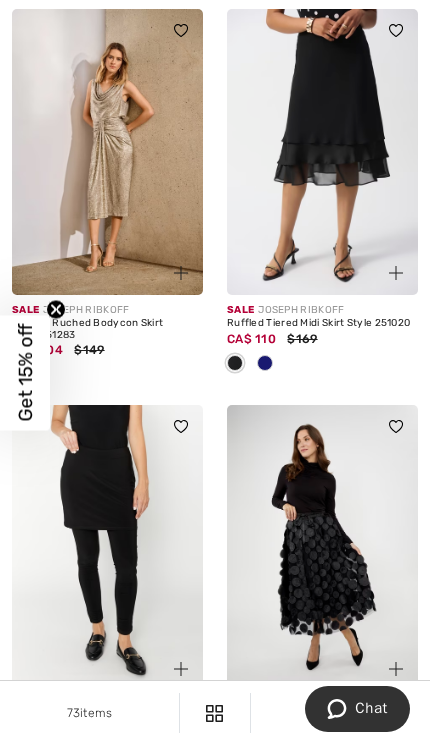 scroll, scrollTop: 1869, scrollLeft: 0, axis: vertical 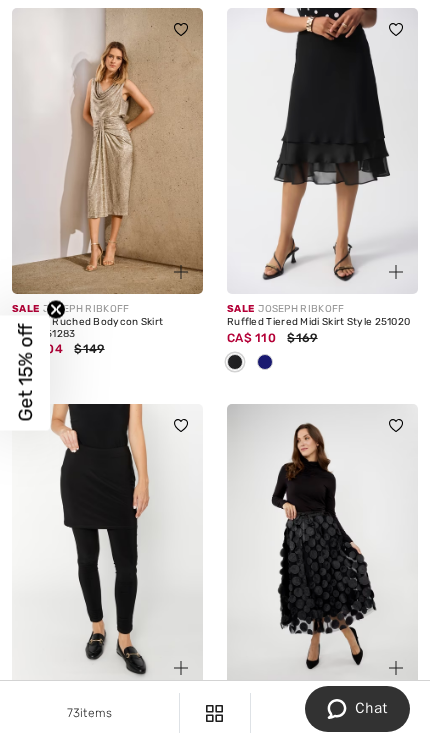 click at bounding box center (107, 151) 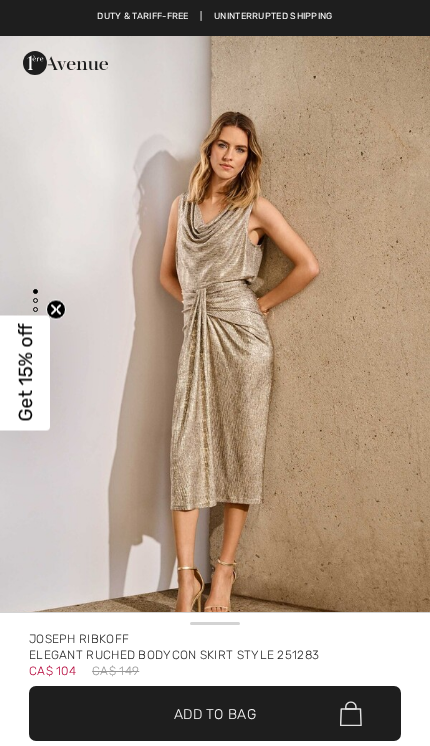 scroll, scrollTop: 0, scrollLeft: 0, axis: both 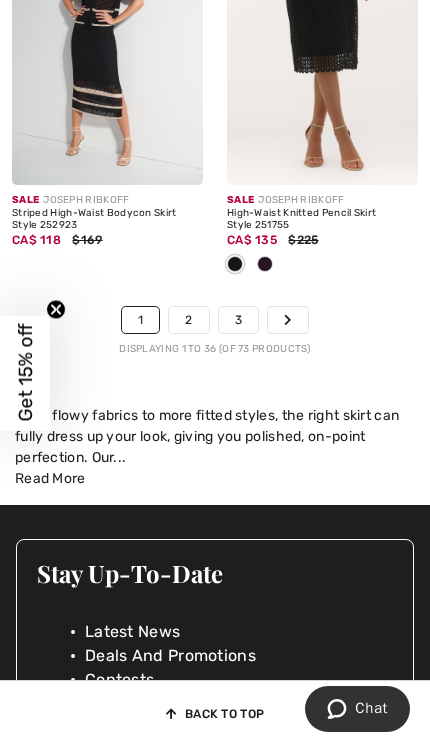 click on "2" at bounding box center (188, 320) 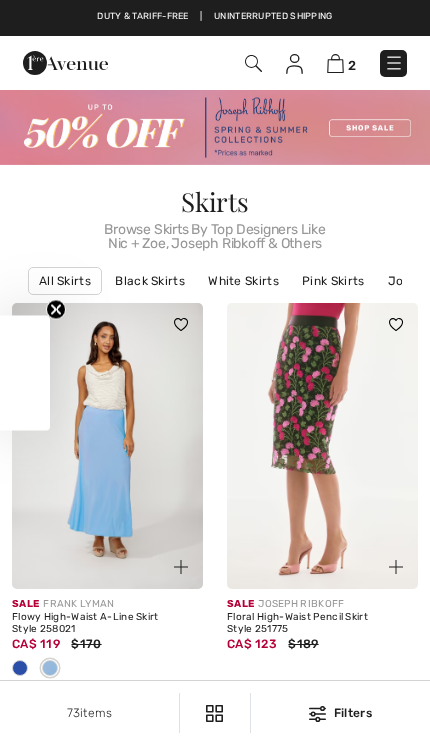 scroll, scrollTop: 0, scrollLeft: 0, axis: both 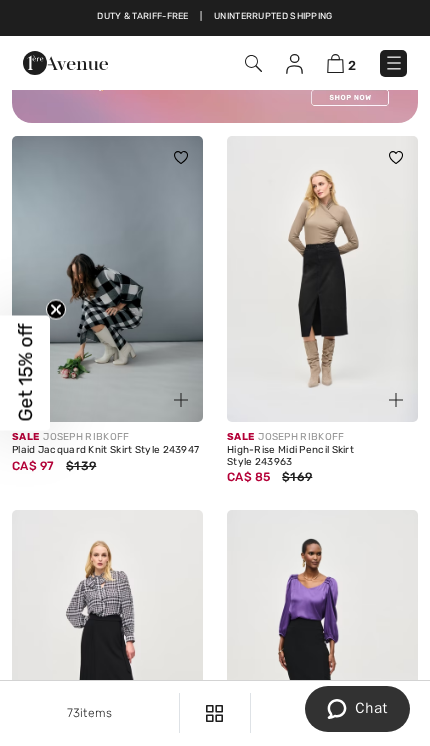 click at bounding box center [107, 279] 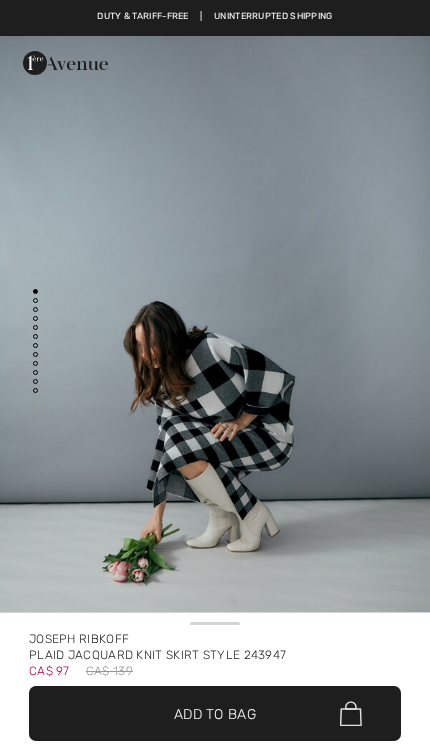 scroll, scrollTop: 0, scrollLeft: 0, axis: both 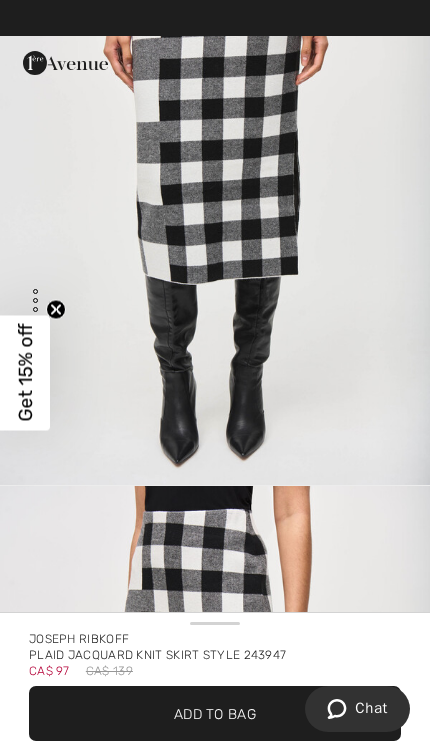 click on "Add to Bag" at bounding box center (215, 713) 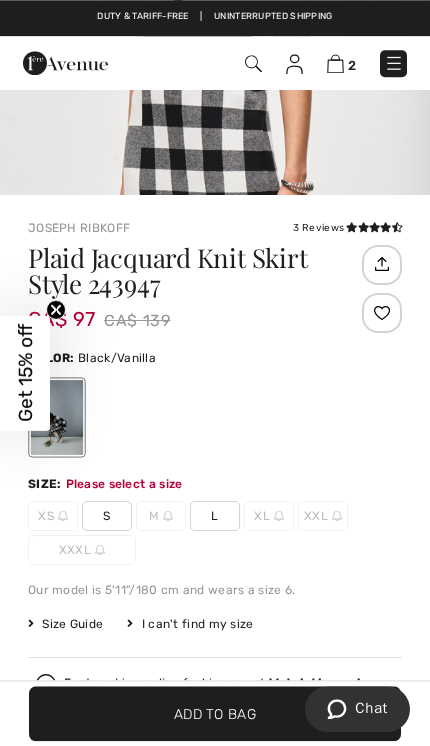scroll, scrollTop: 805, scrollLeft: 0, axis: vertical 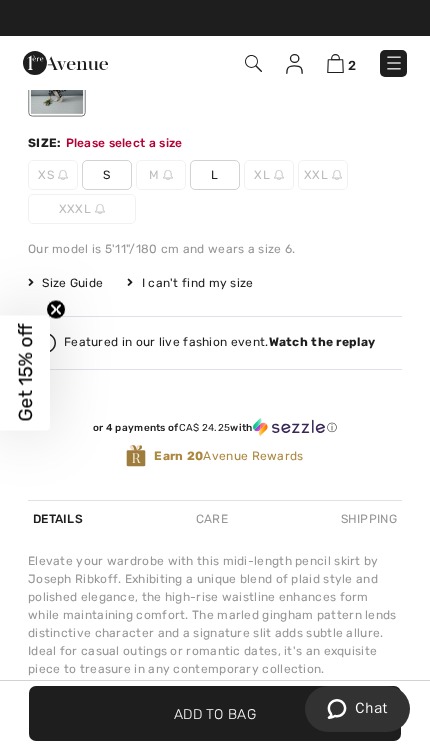 click on "M" at bounding box center (161, 175) 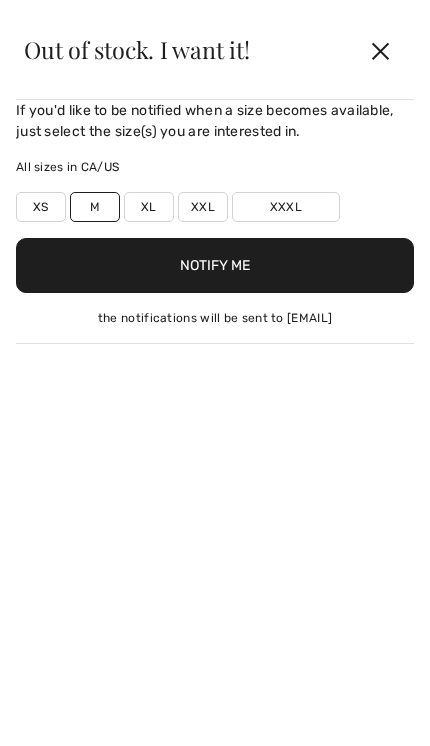 click on "M" at bounding box center (95, 207) 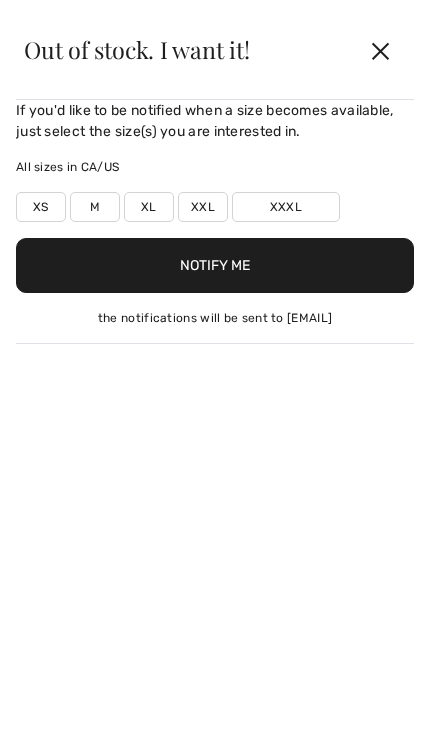 click on "Notify Me" at bounding box center [215, 265] 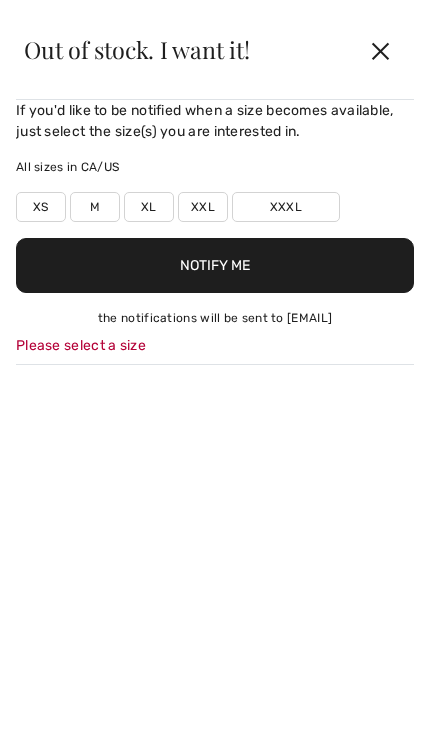 click on "M" at bounding box center (95, 207) 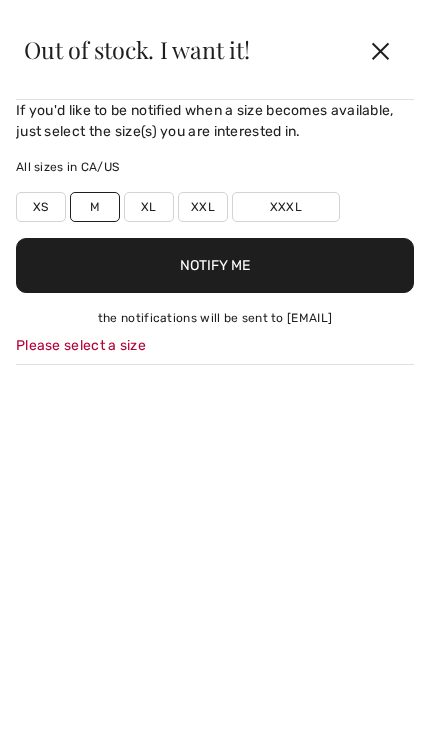 click on "Notify Me" at bounding box center [215, 265] 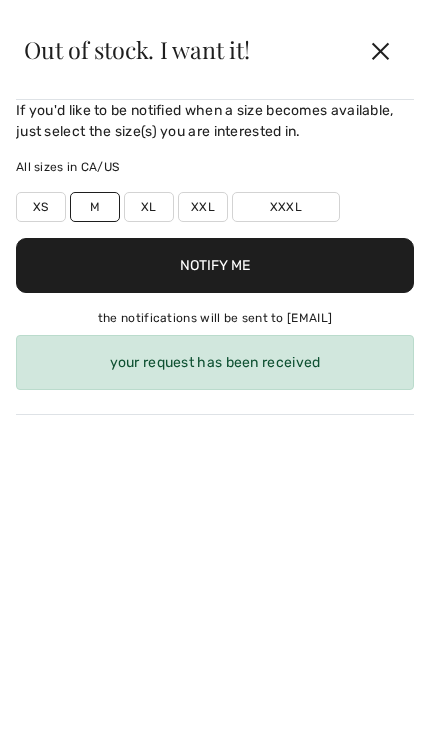 click on "✕" at bounding box center (380, 50) 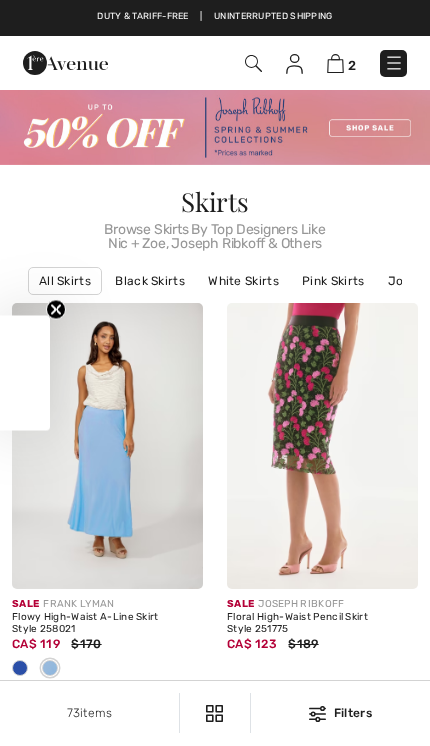 checkbox on "true" 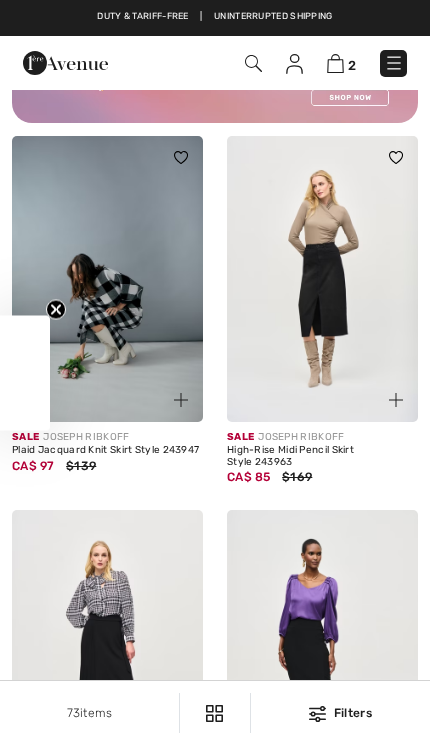 scroll, scrollTop: 0, scrollLeft: 0, axis: both 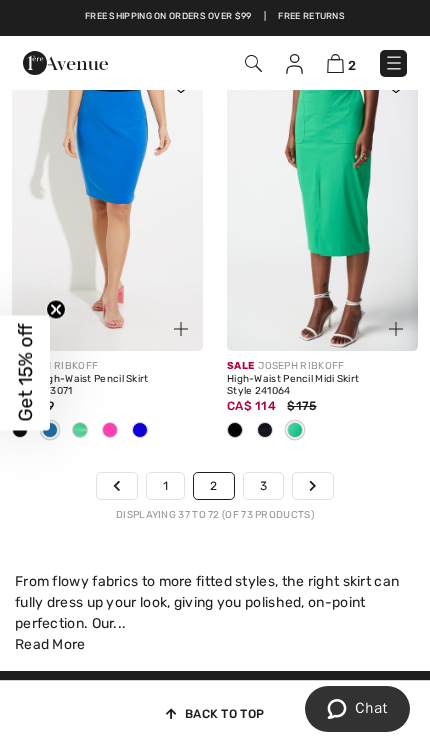 click on "3" at bounding box center (263, 486) 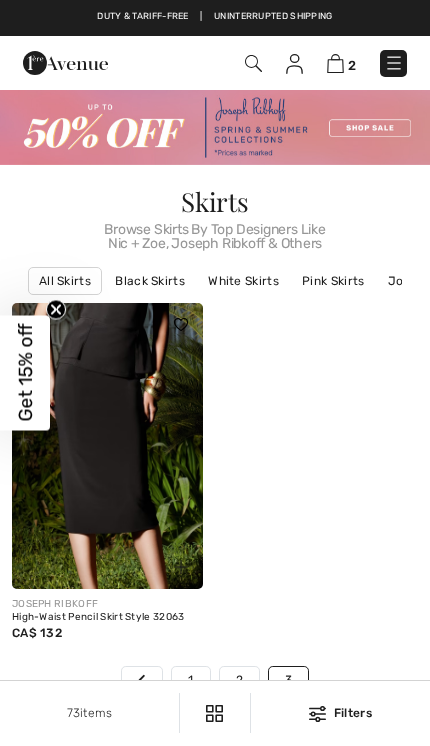 scroll, scrollTop: 0, scrollLeft: 0, axis: both 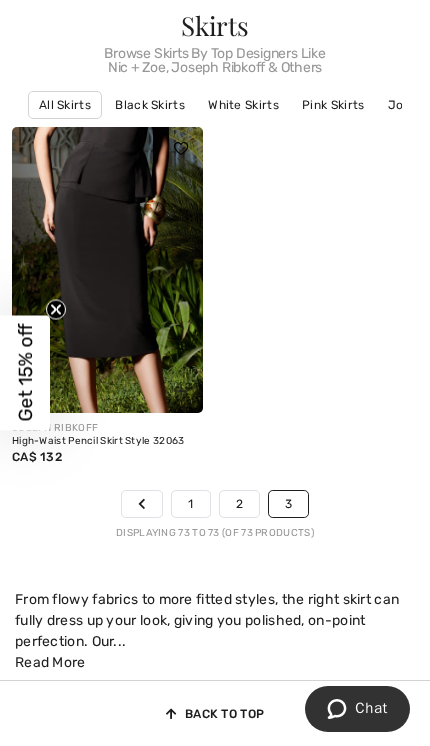 click at bounding box center (107, 270) 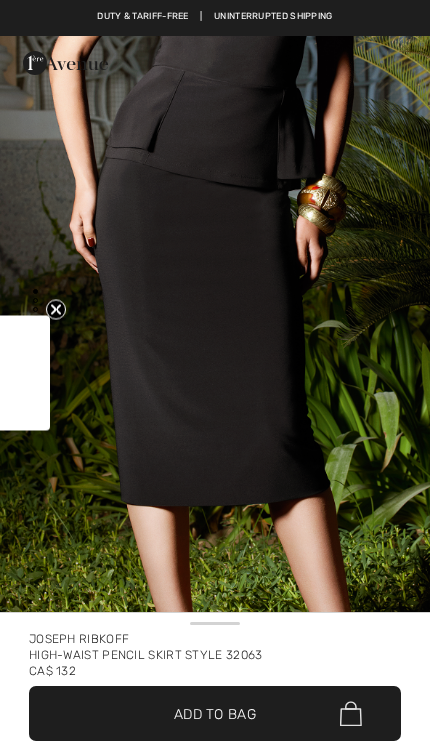 scroll, scrollTop: 0, scrollLeft: 0, axis: both 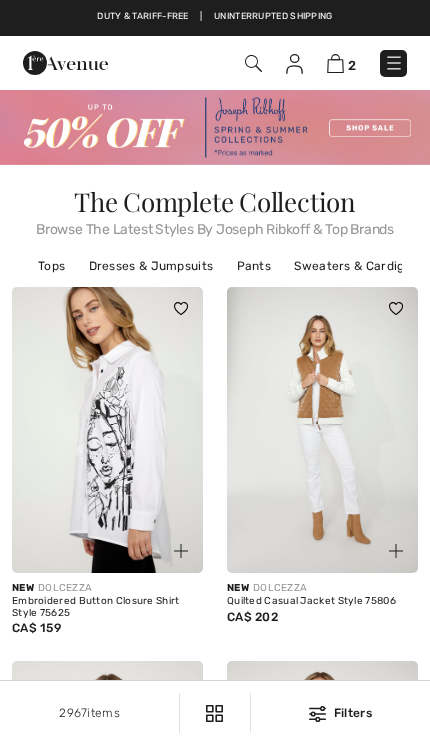 checkbox on "true" 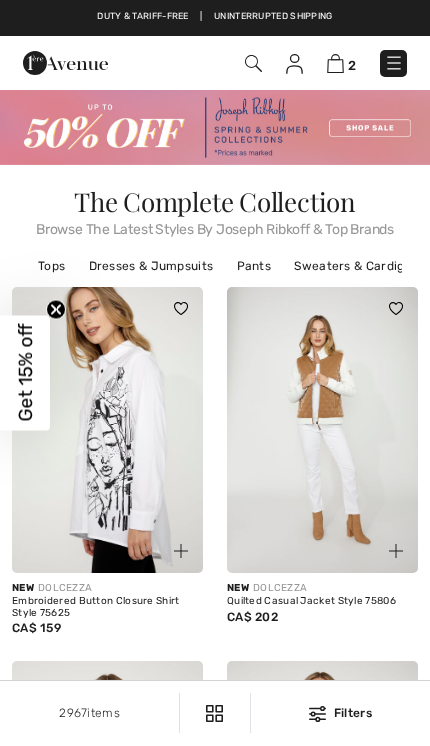 scroll, scrollTop: 0, scrollLeft: 0, axis: both 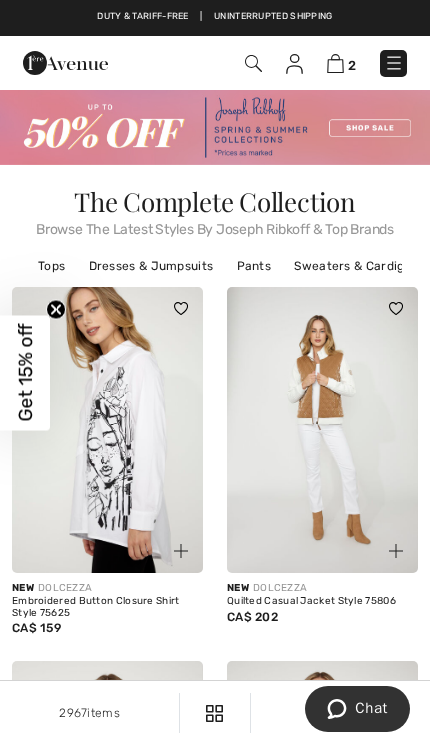 click at bounding box center (335, 63) 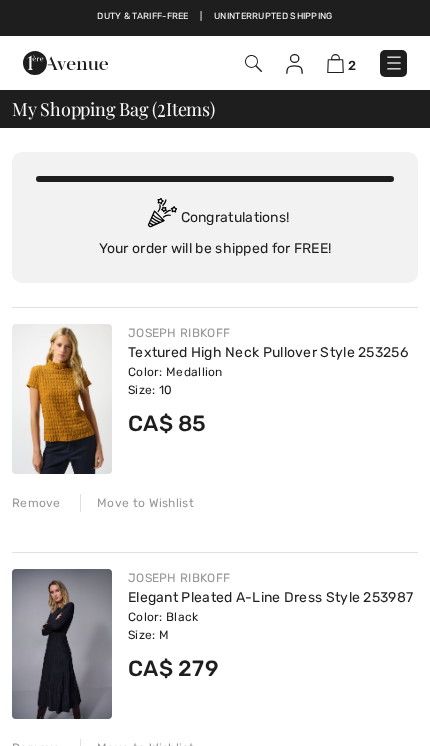 scroll, scrollTop: 0, scrollLeft: 0, axis: both 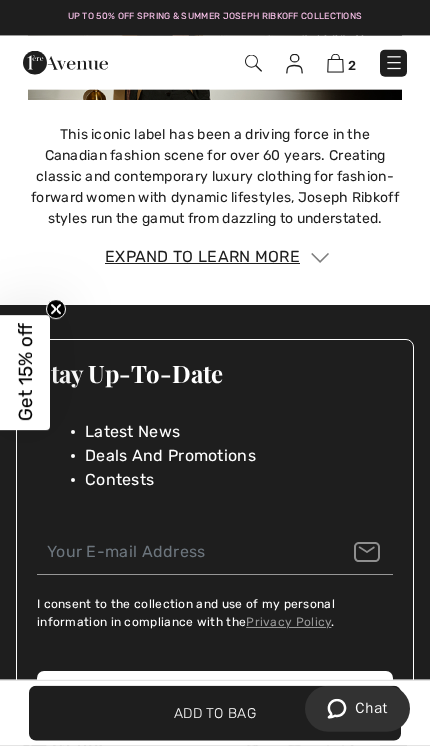 click at bounding box center [394, 63] 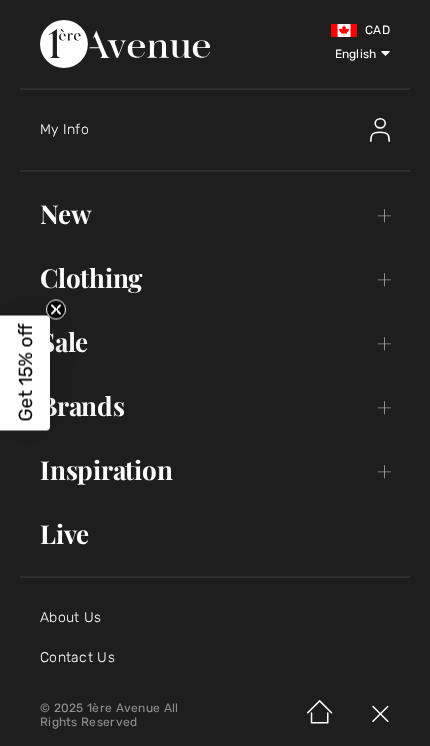 click on "Clothing Toggle submenu" at bounding box center (215, 278) 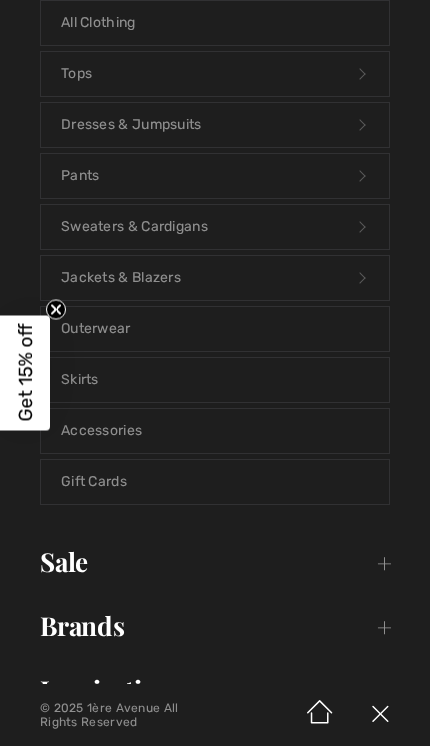 scroll, scrollTop: 311, scrollLeft: 0, axis: vertical 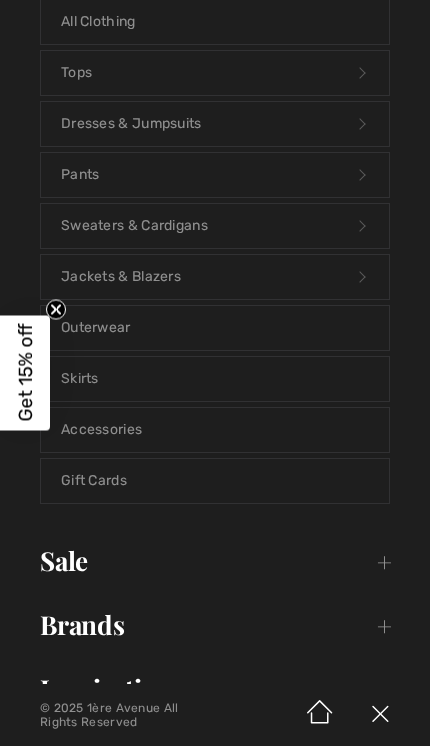 click on "Dresses & Jumpsuits Open submenu" at bounding box center [215, 124] 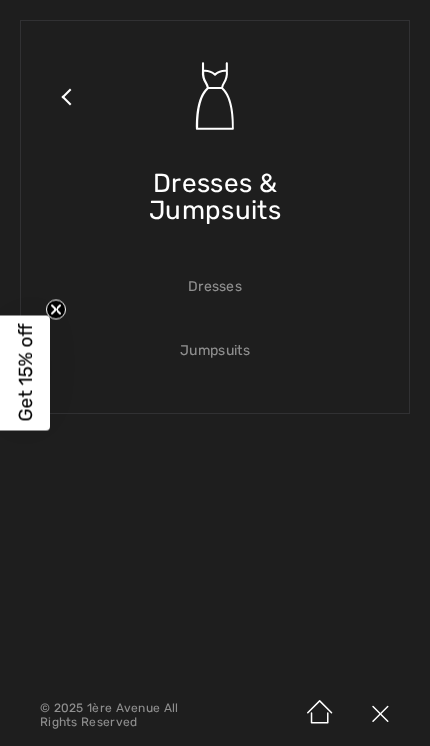 click on "Dresses" at bounding box center (215, 287) 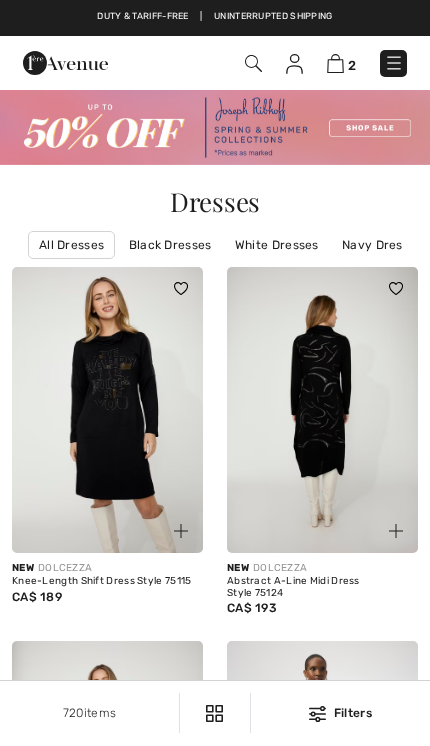 scroll, scrollTop: 0, scrollLeft: 0, axis: both 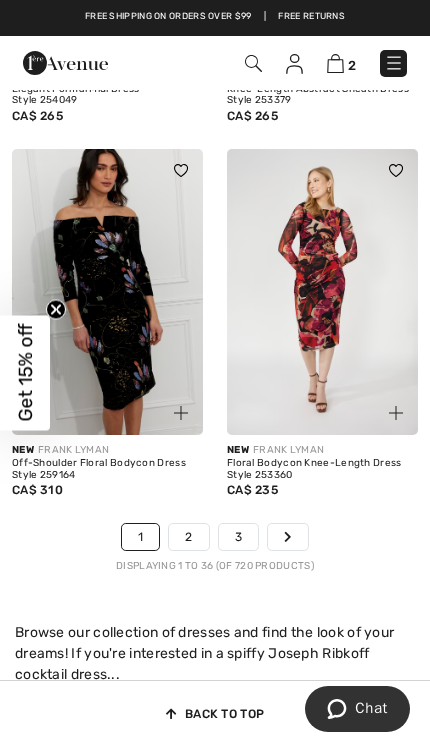 click on "2" at bounding box center [188, 537] 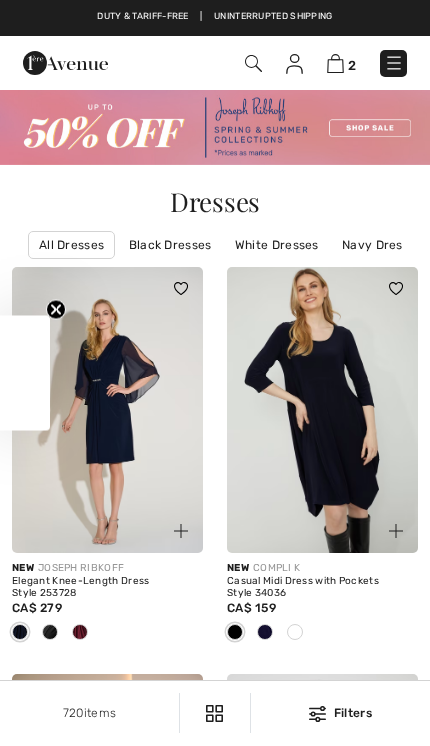 scroll, scrollTop: 0, scrollLeft: 0, axis: both 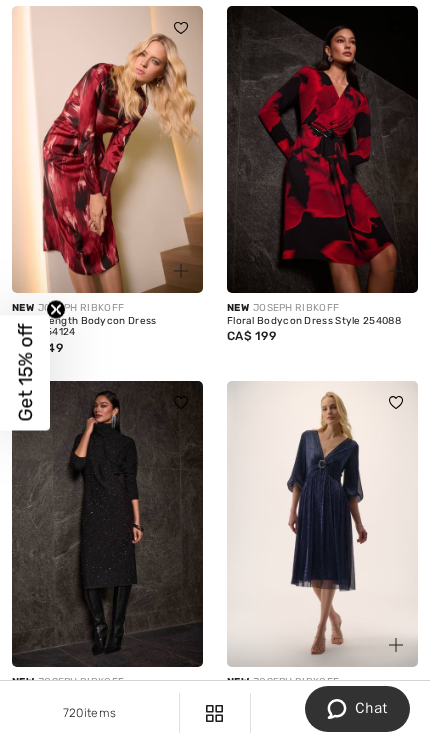 click at bounding box center [107, 524] 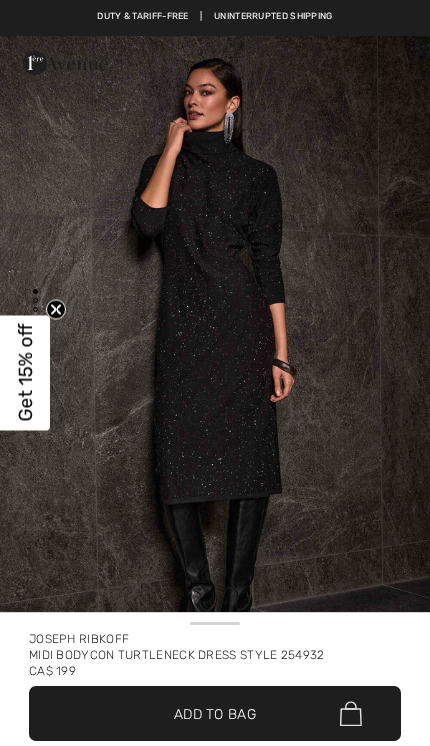 scroll, scrollTop: 0, scrollLeft: 0, axis: both 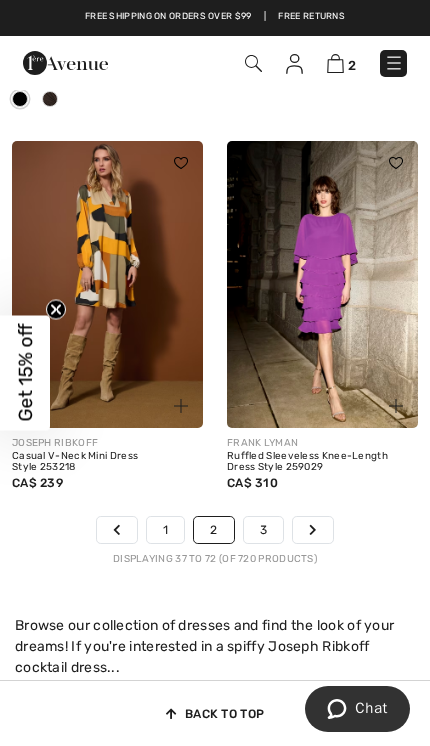 click on "3" at bounding box center [263, 530] 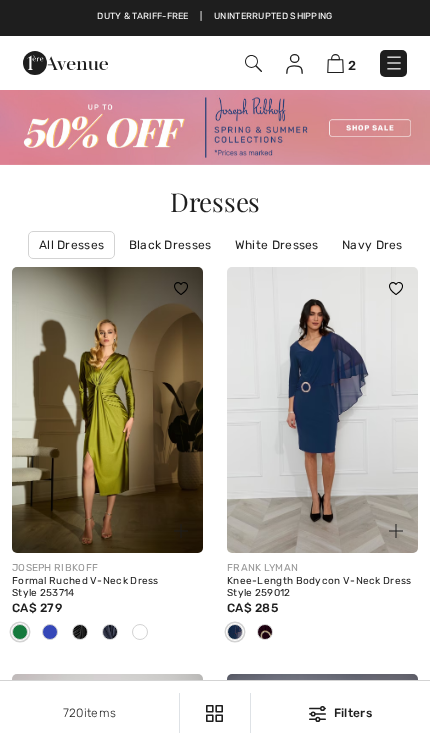 scroll, scrollTop: 0, scrollLeft: 0, axis: both 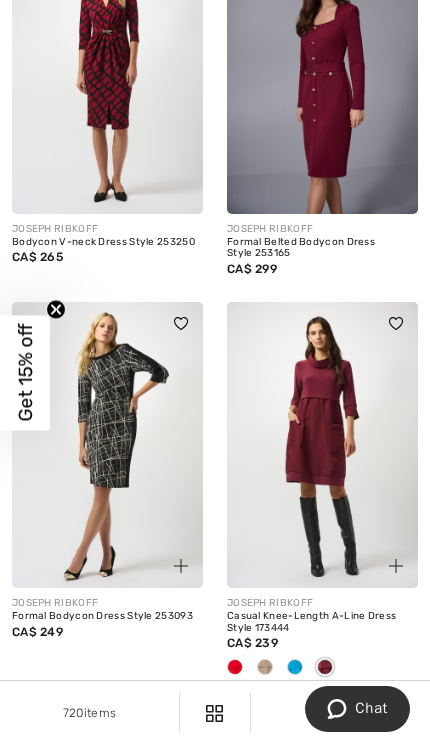 click on "4" at bounding box center [264, 723] 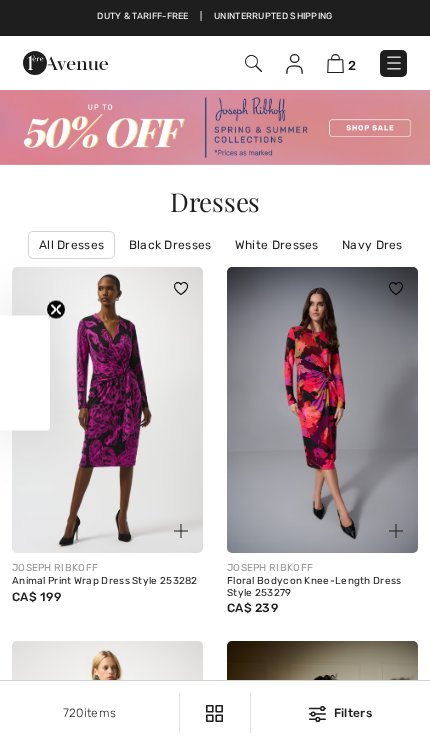 scroll, scrollTop: 0, scrollLeft: 0, axis: both 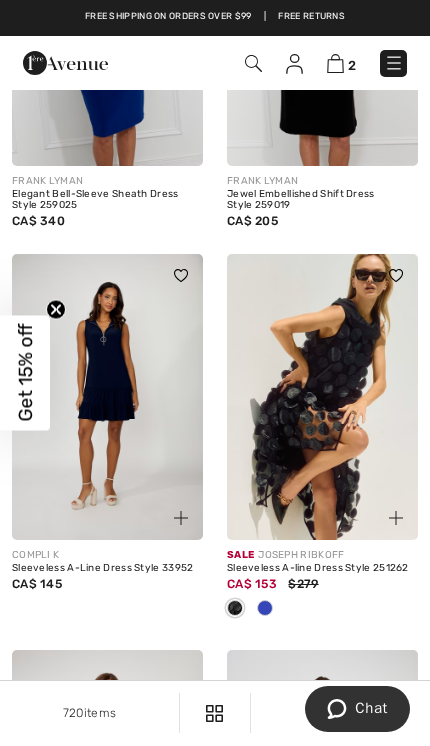 click at bounding box center (265, 608) 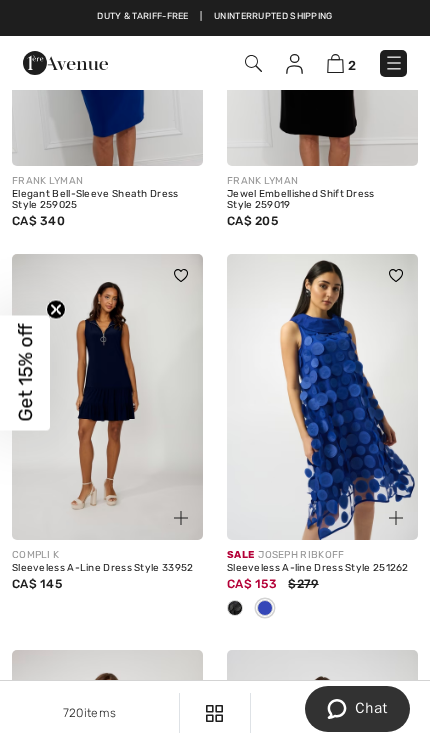 click at bounding box center [322, 397] 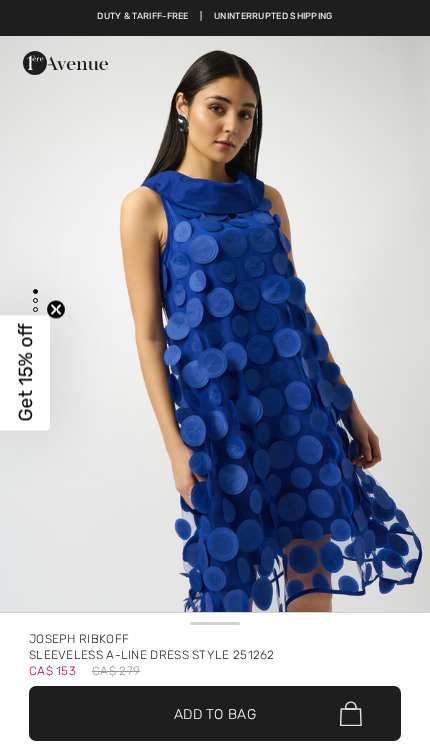 scroll, scrollTop: 0, scrollLeft: 0, axis: both 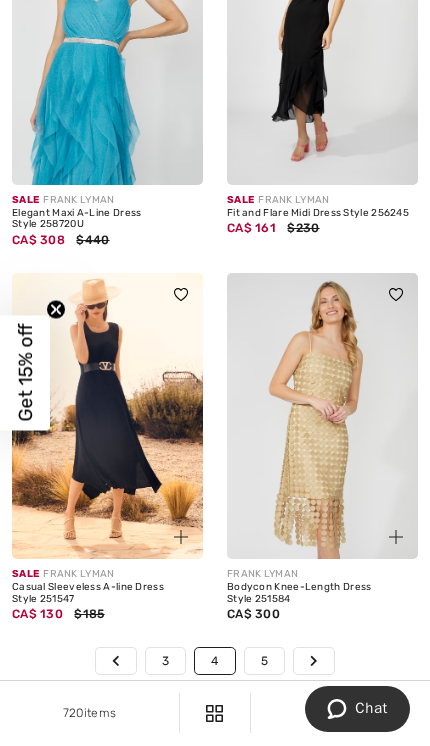 click on "5" at bounding box center (264, 661) 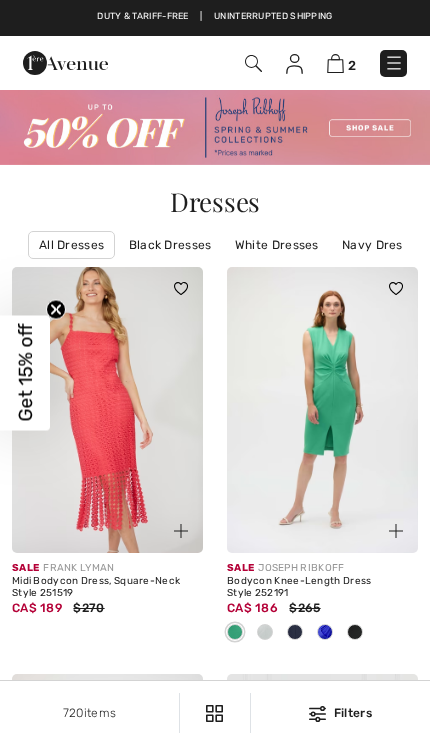 scroll, scrollTop: 0, scrollLeft: 0, axis: both 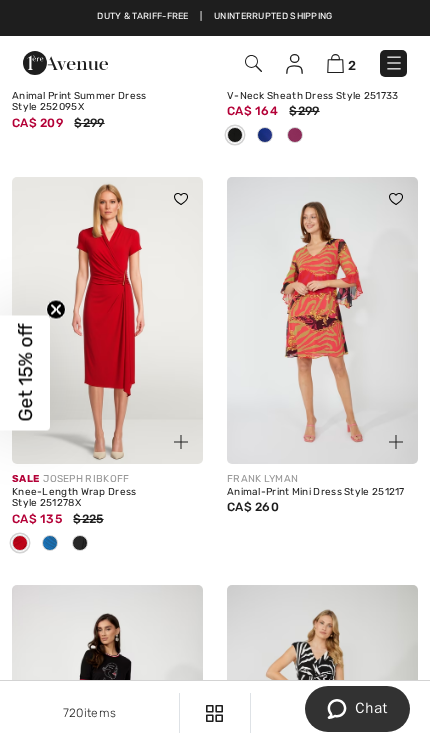 click at bounding box center (80, 543) 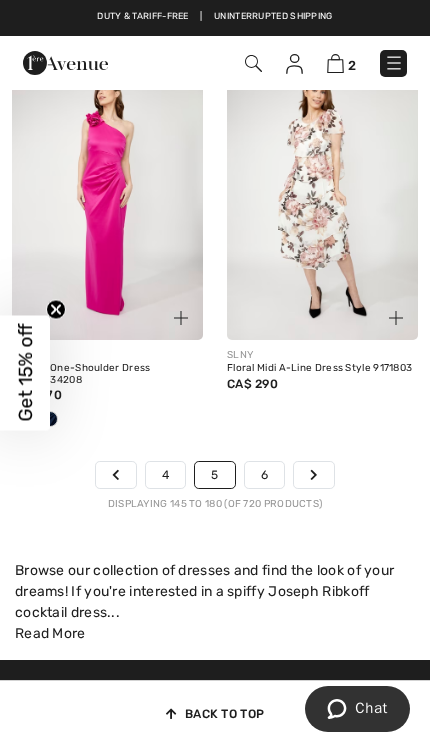 scroll, scrollTop: 7167, scrollLeft: 0, axis: vertical 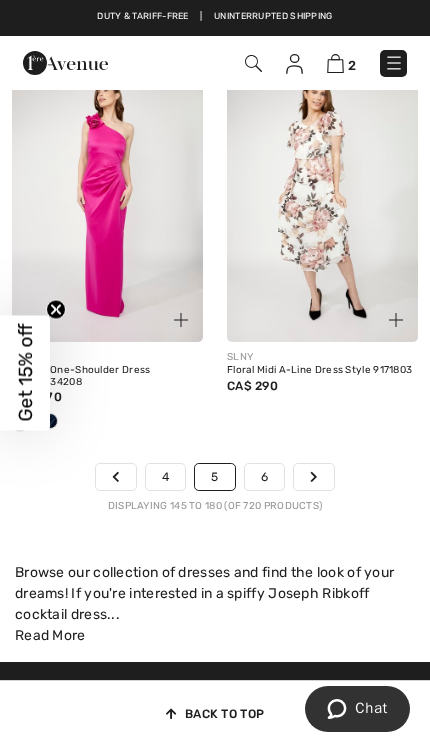 click on "6" at bounding box center (264, 477) 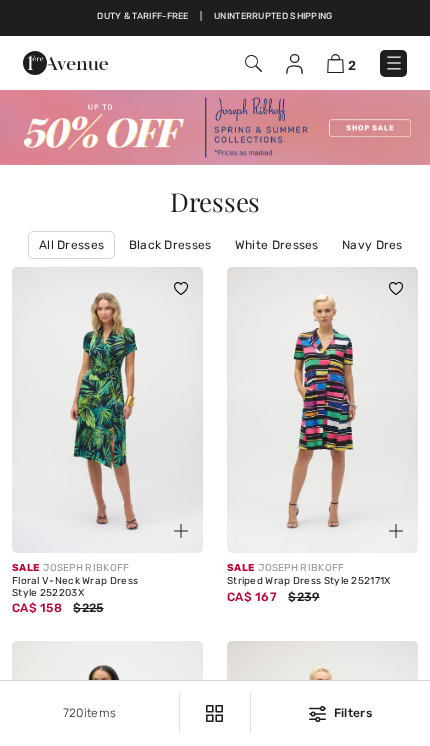 scroll, scrollTop: 0, scrollLeft: 0, axis: both 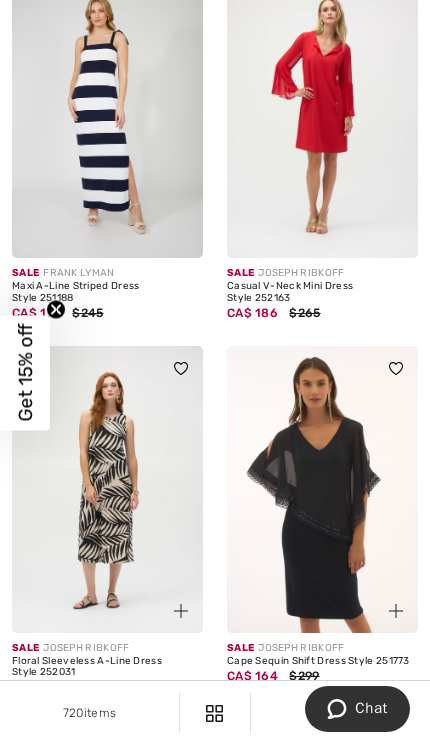 click at bounding box center (107, 489) 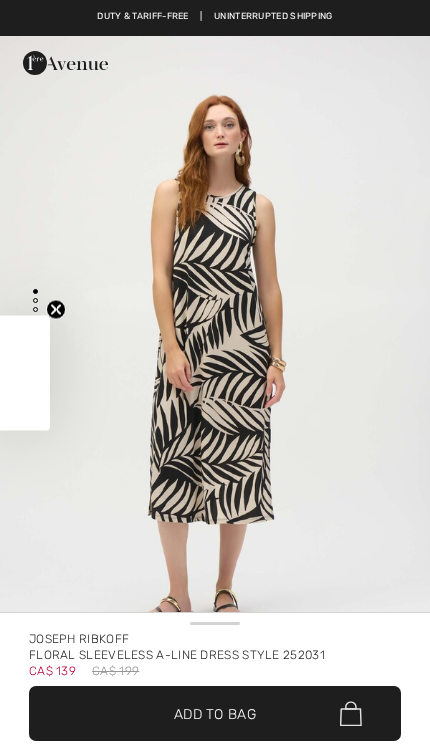 scroll, scrollTop: 0, scrollLeft: 0, axis: both 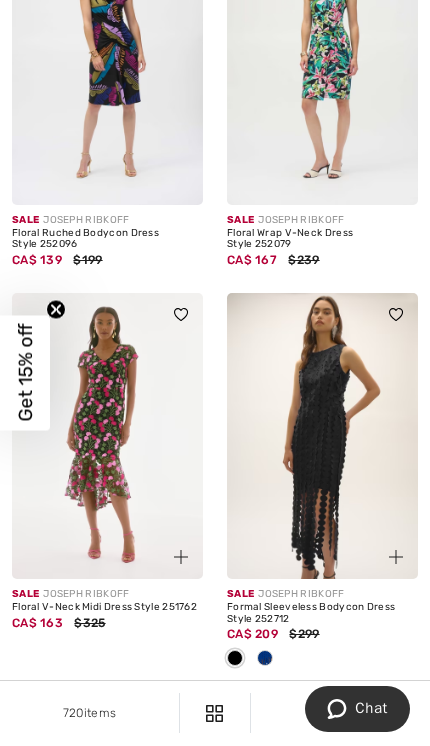click on "7" at bounding box center [264, 714] 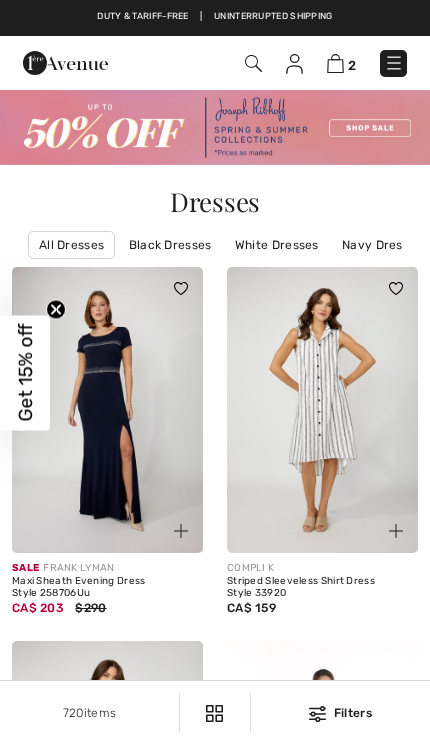 scroll, scrollTop: 0, scrollLeft: 0, axis: both 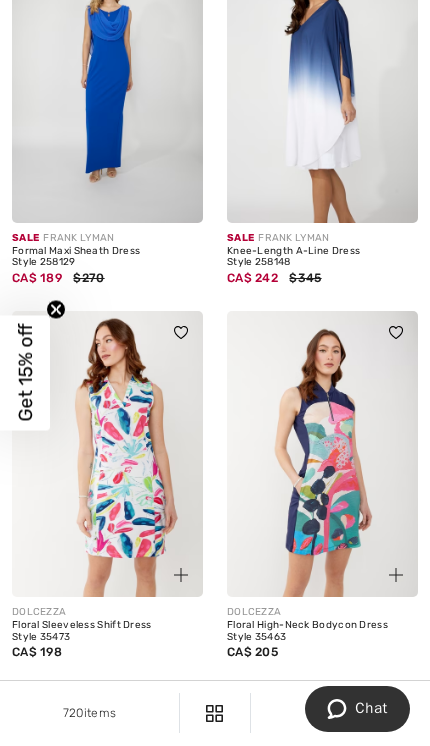 click on "8" at bounding box center [264, 699] 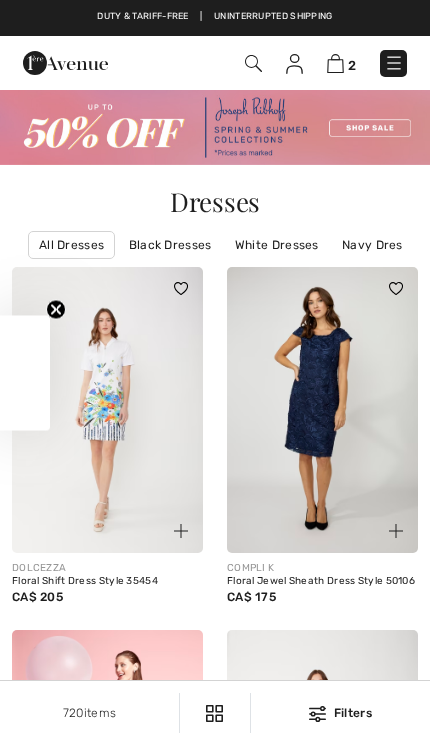 scroll, scrollTop: 0, scrollLeft: 0, axis: both 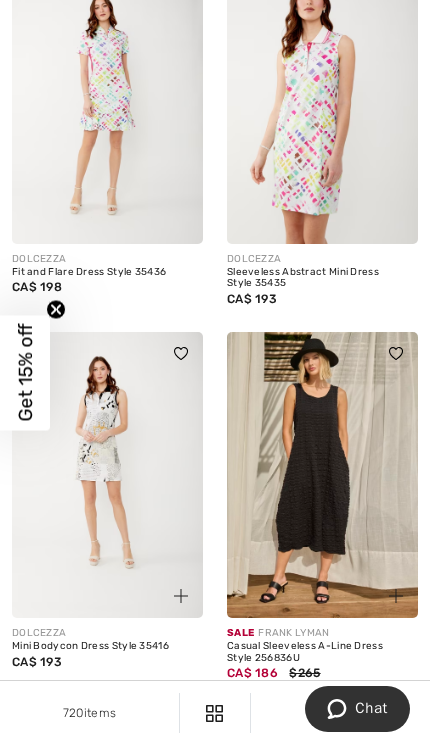 click at bounding box center (322, 475) 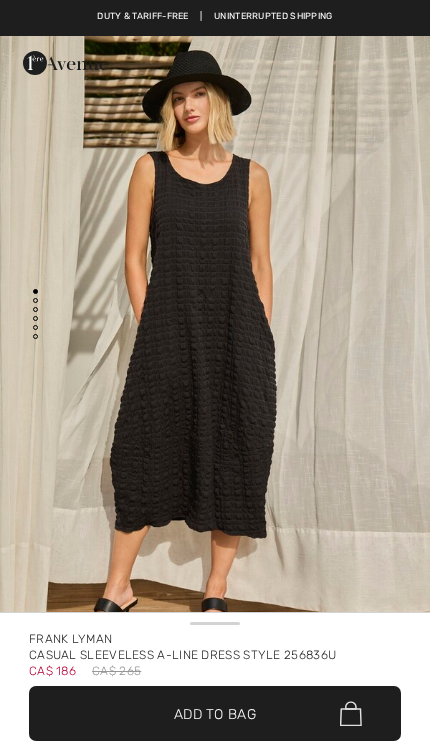 scroll, scrollTop: 0, scrollLeft: 0, axis: both 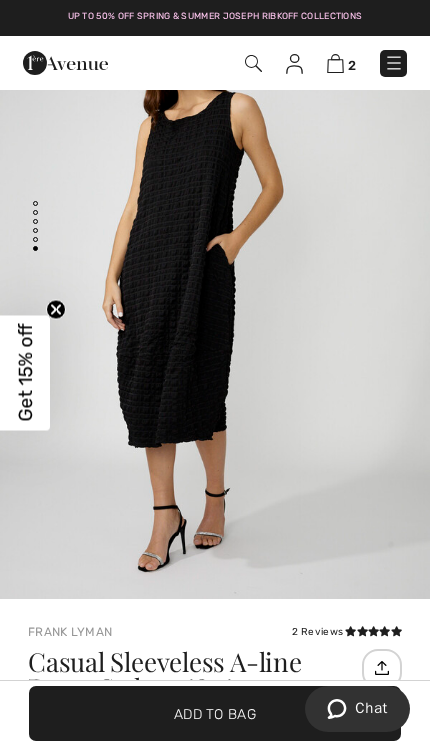 click on "Add to Bag" at bounding box center (215, 713) 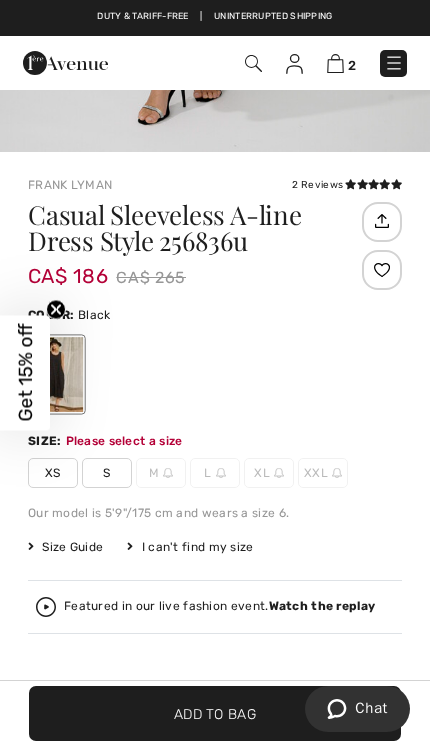 scroll, scrollTop: 724, scrollLeft: 0, axis: vertical 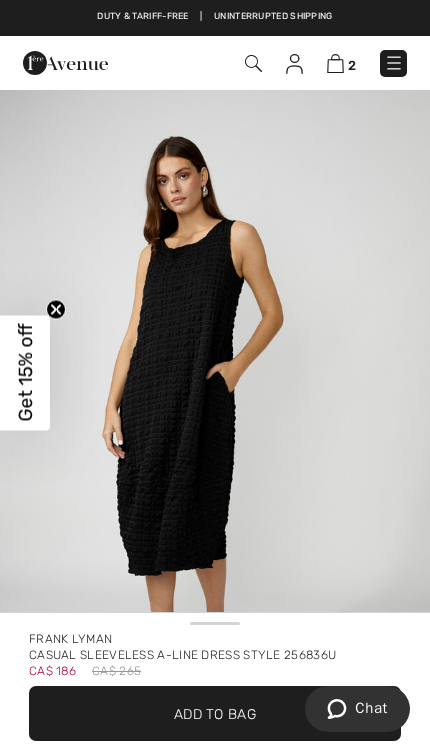 click at bounding box center (215, 404) 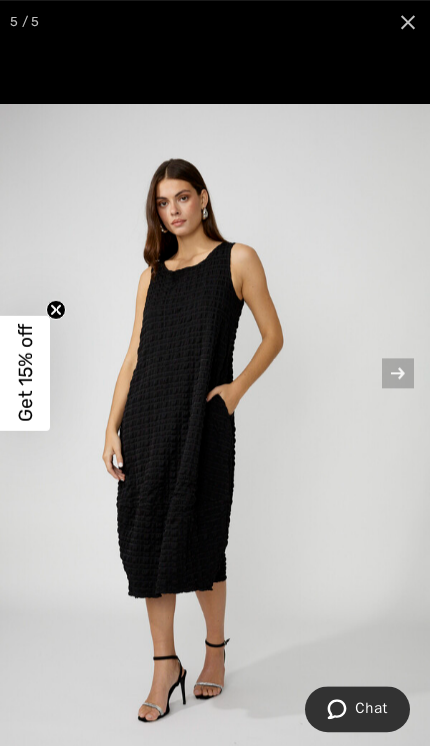 scroll, scrollTop: 1349, scrollLeft: 0, axis: vertical 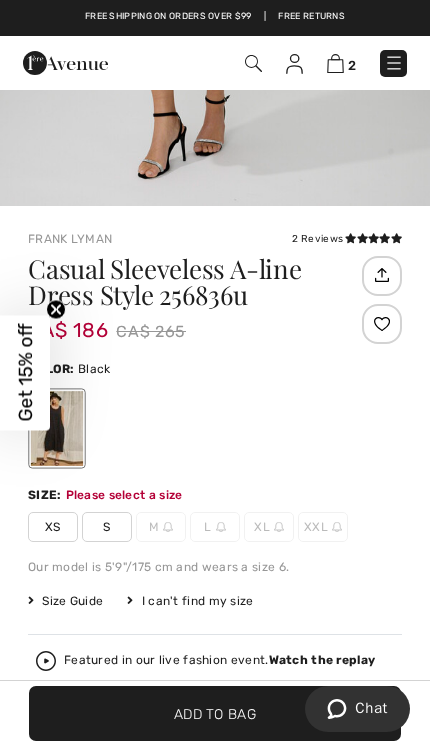 click at bounding box center (168, 527) 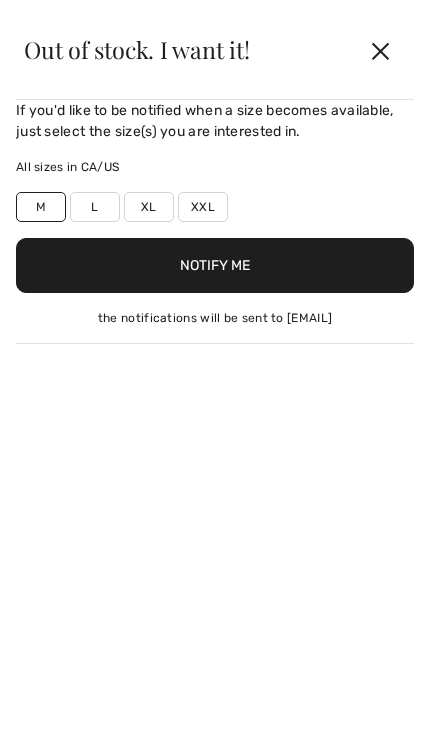 click on "M" at bounding box center (41, 207) 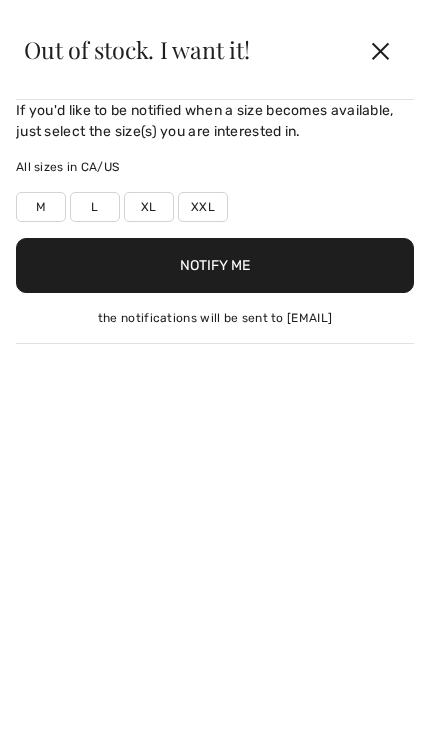 click on "Notify Me" at bounding box center (215, 265) 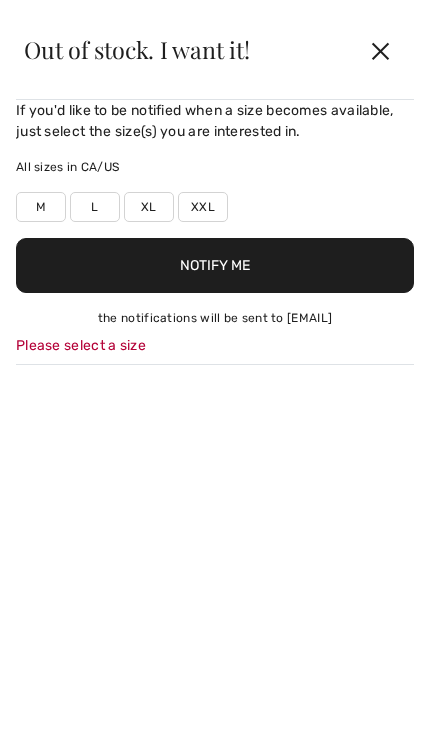 click on "M" at bounding box center (41, 207) 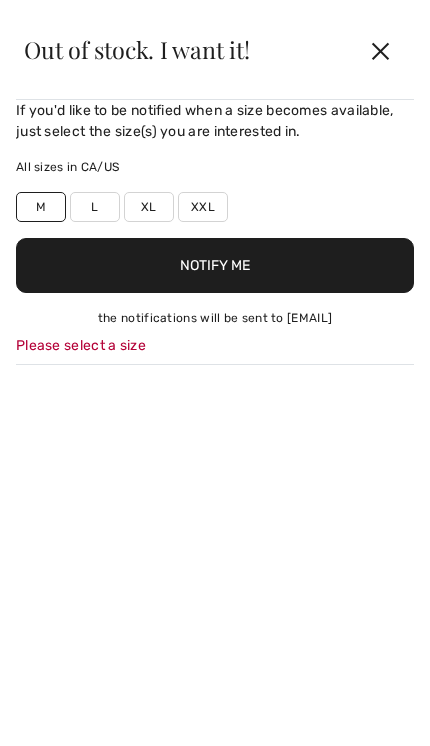click on "Notify Me" at bounding box center (215, 265) 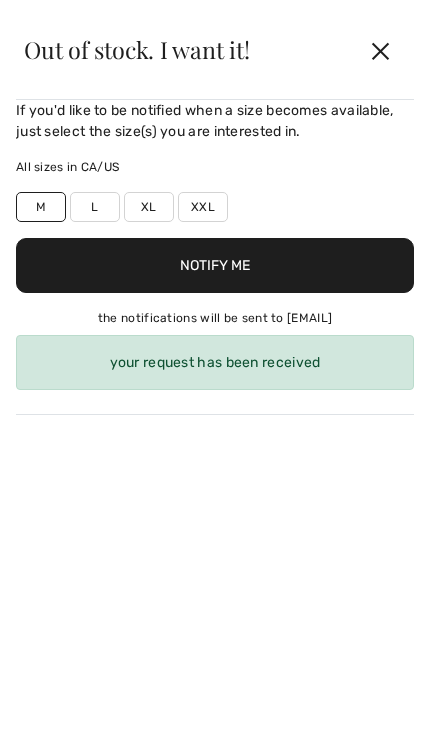 click on "✕" at bounding box center [380, 50] 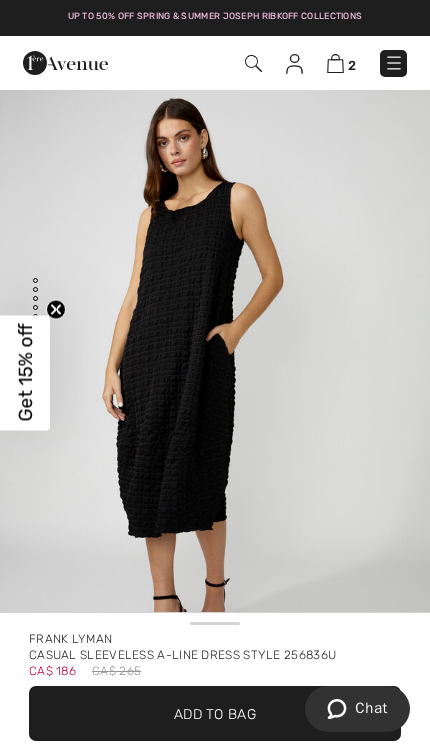scroll, scrollTop: 0, scrollLeft: 0, axis: both 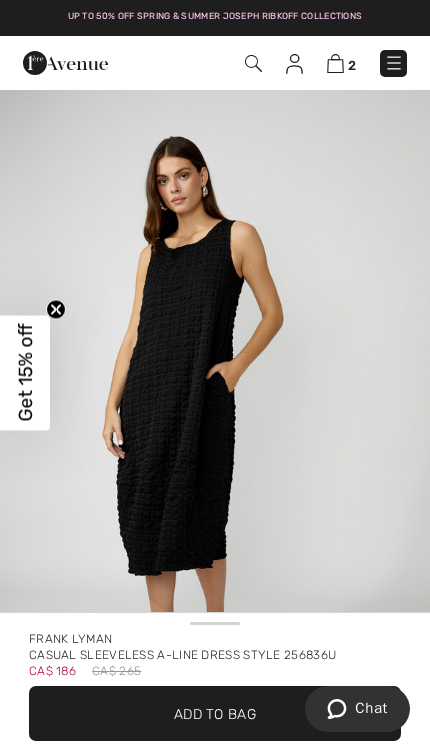 click at bounding box center (215, 404) 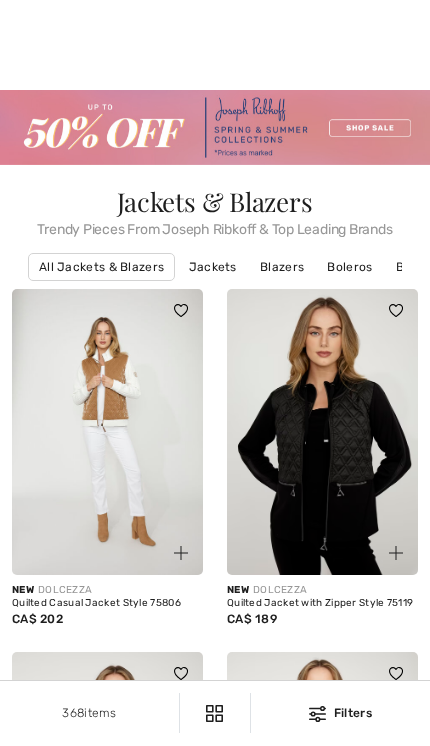 scroll, scrollTop: 343, scrollLeft: 0, axis: vertical 